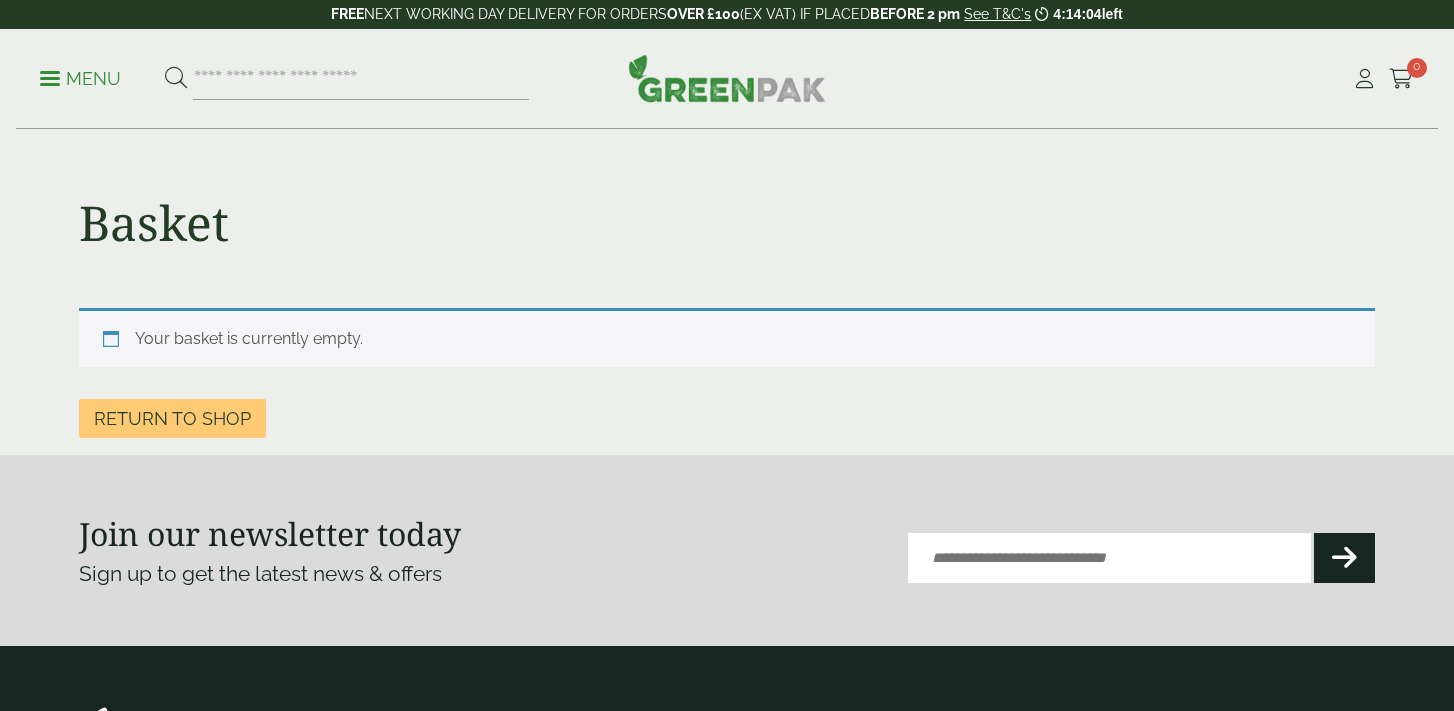 scroll, scrollTop: 0, scrollLeft: 0, axis: both 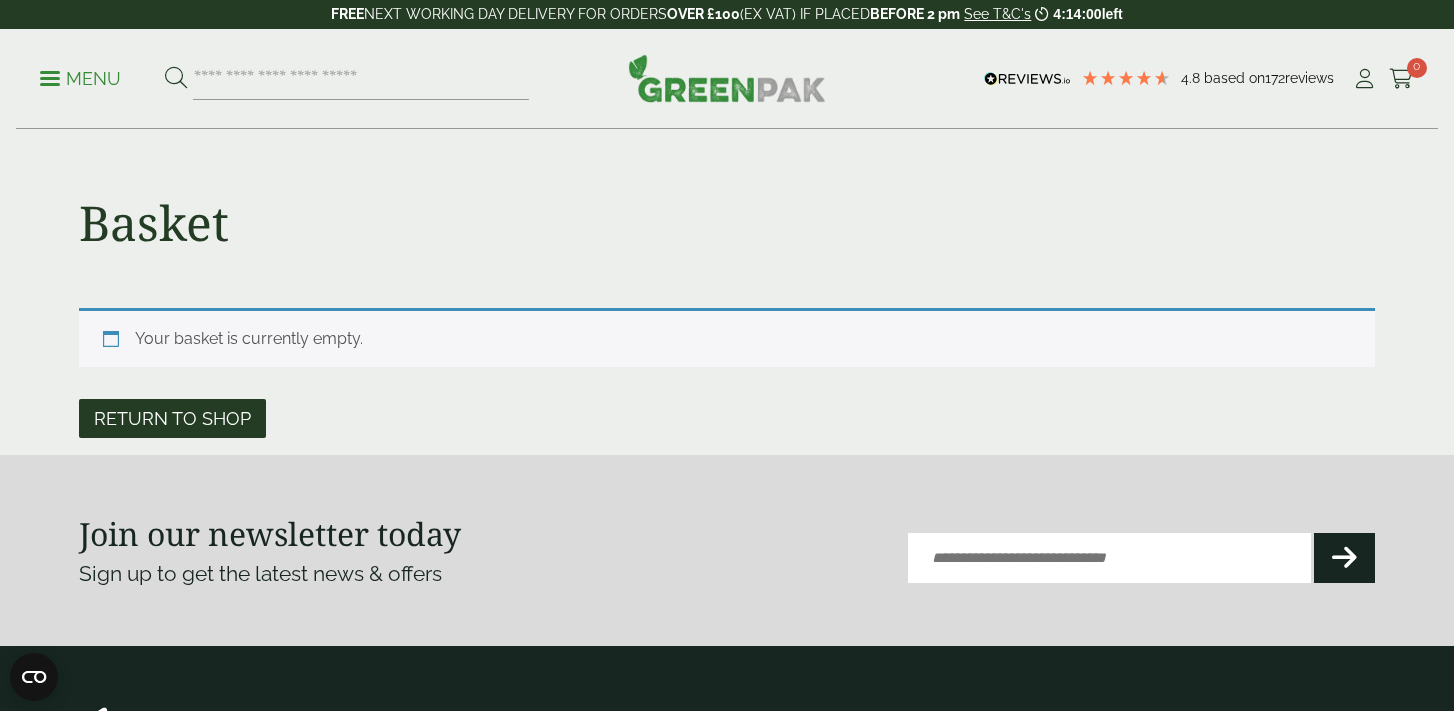 click on "Return to shop" at bounding box center (172, 418) 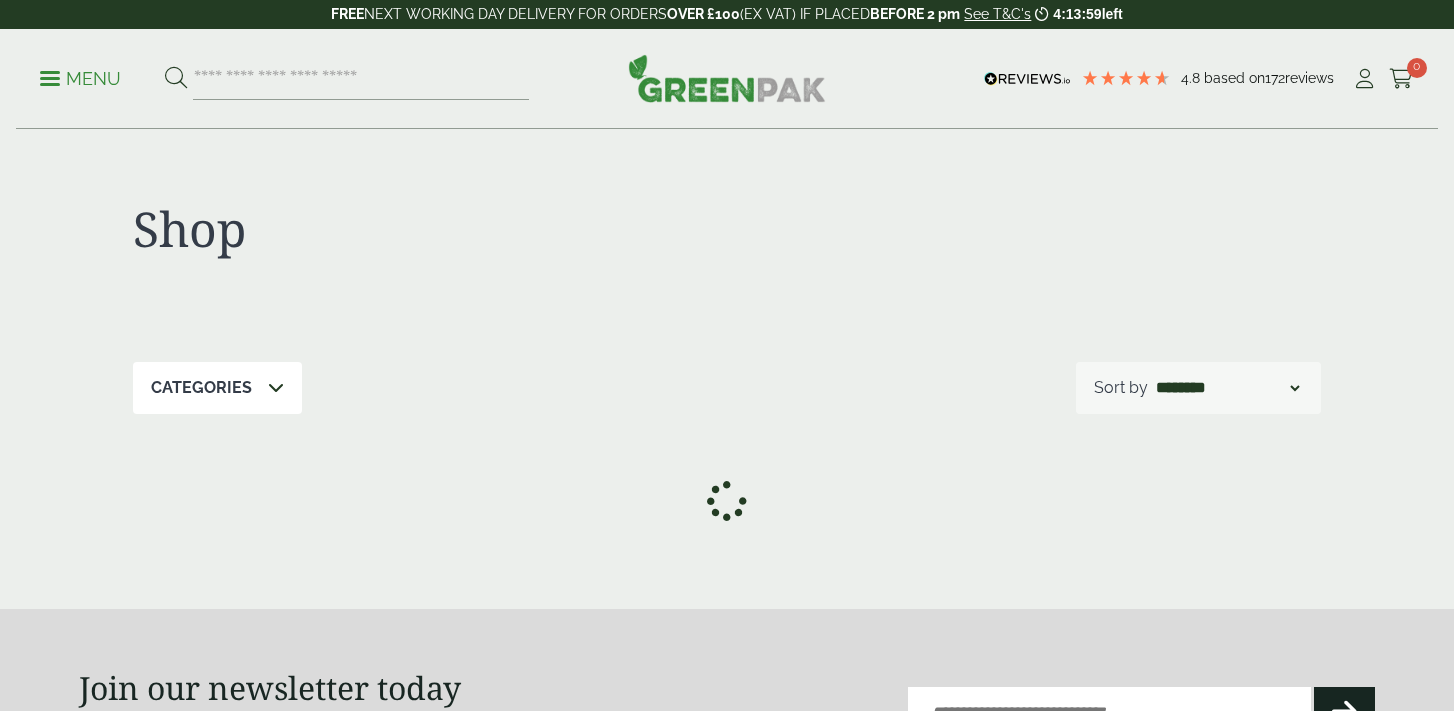scroll, scrollTop: 0, scrollLeft: 0, axis: both 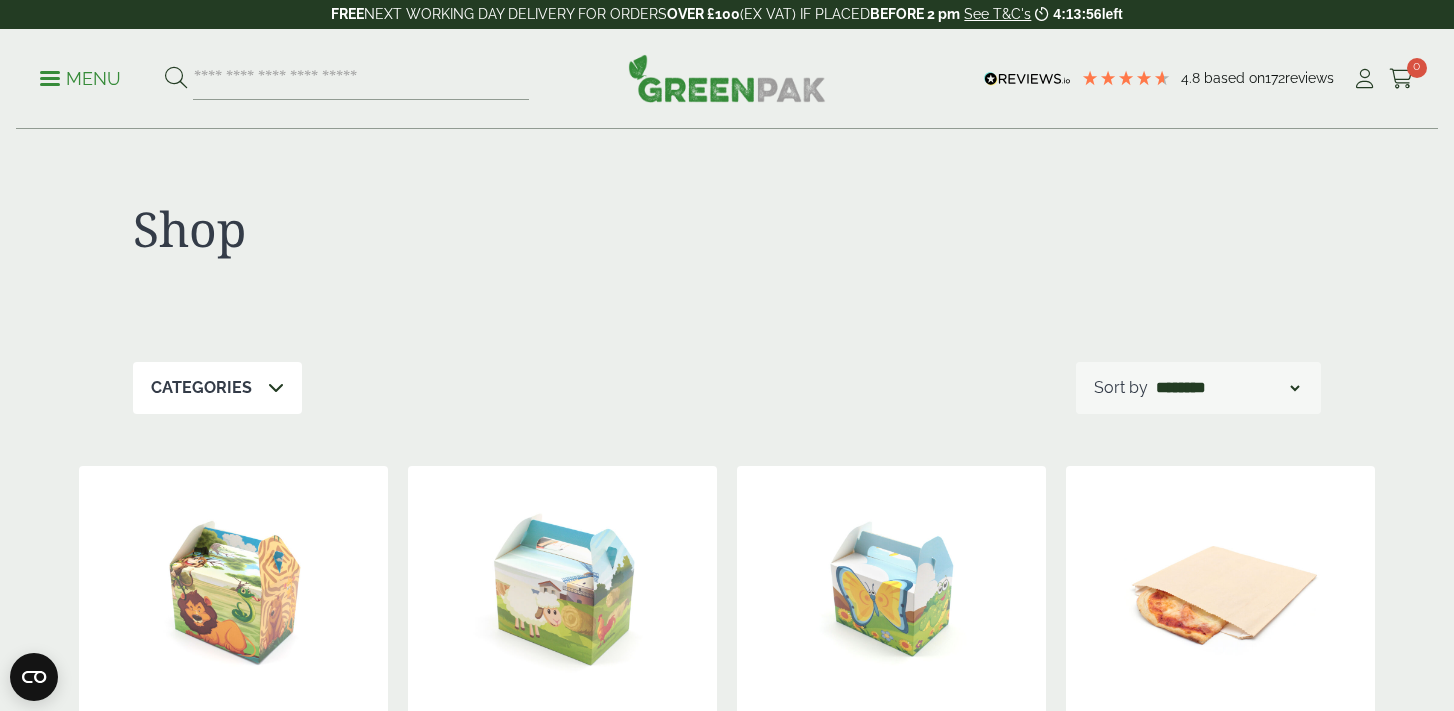 click at bounding box center (276, 387) 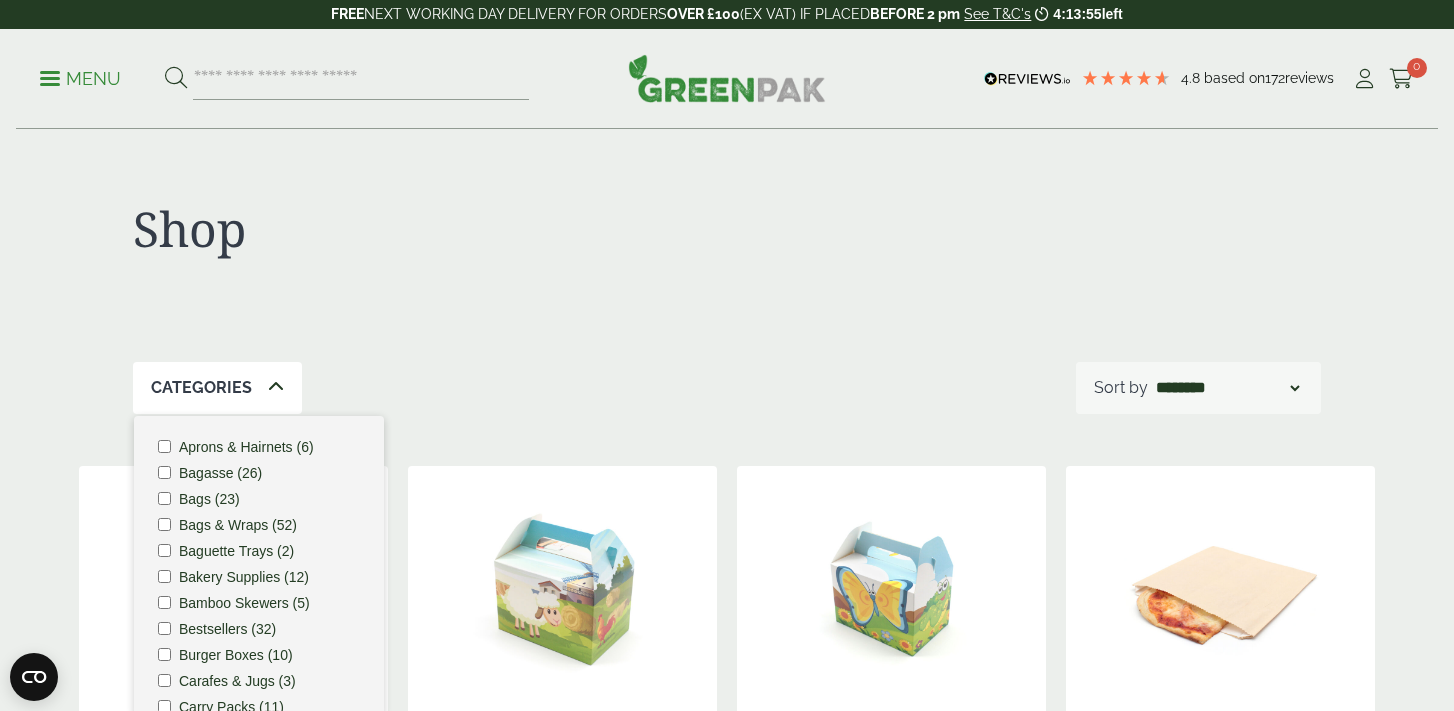 click at bounding box center [276, 387] 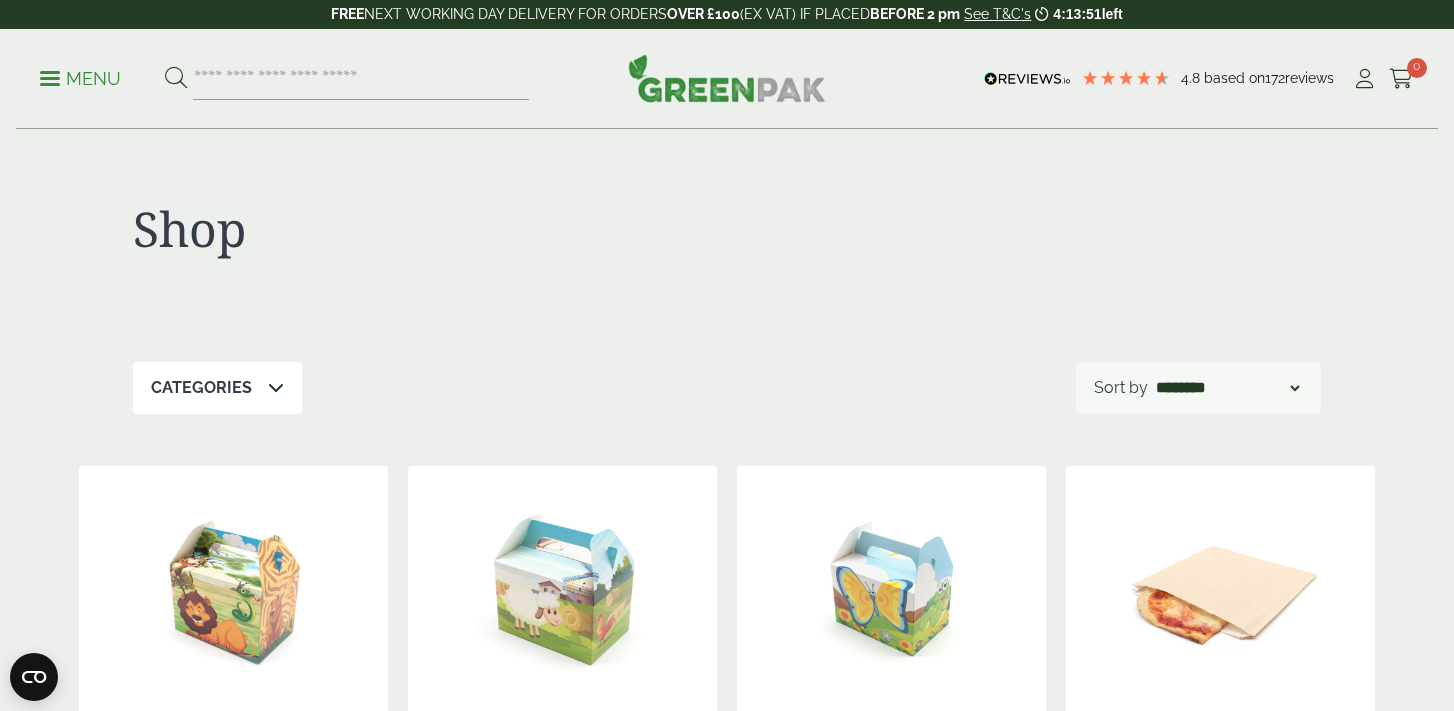 click on "Menu" at bounding box center (80, 79) 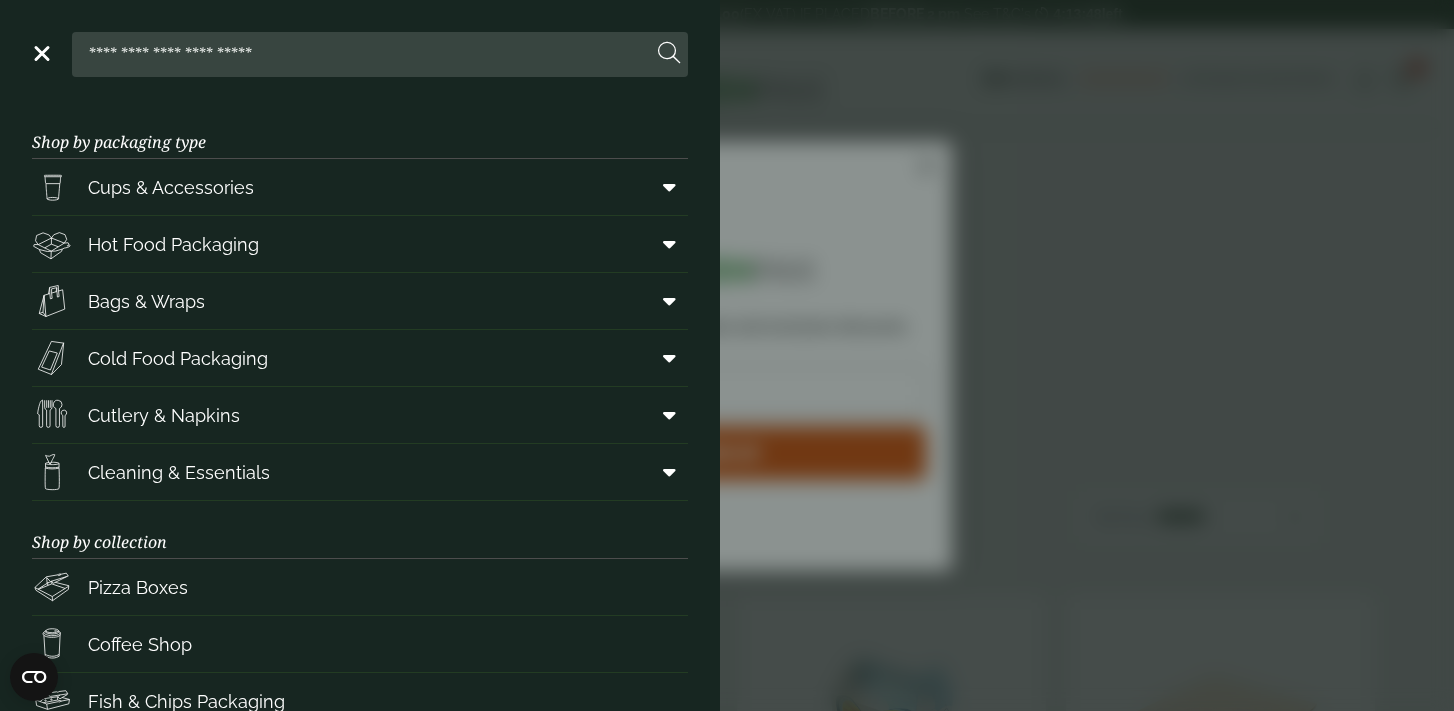 click at bounding box center [40, 53] 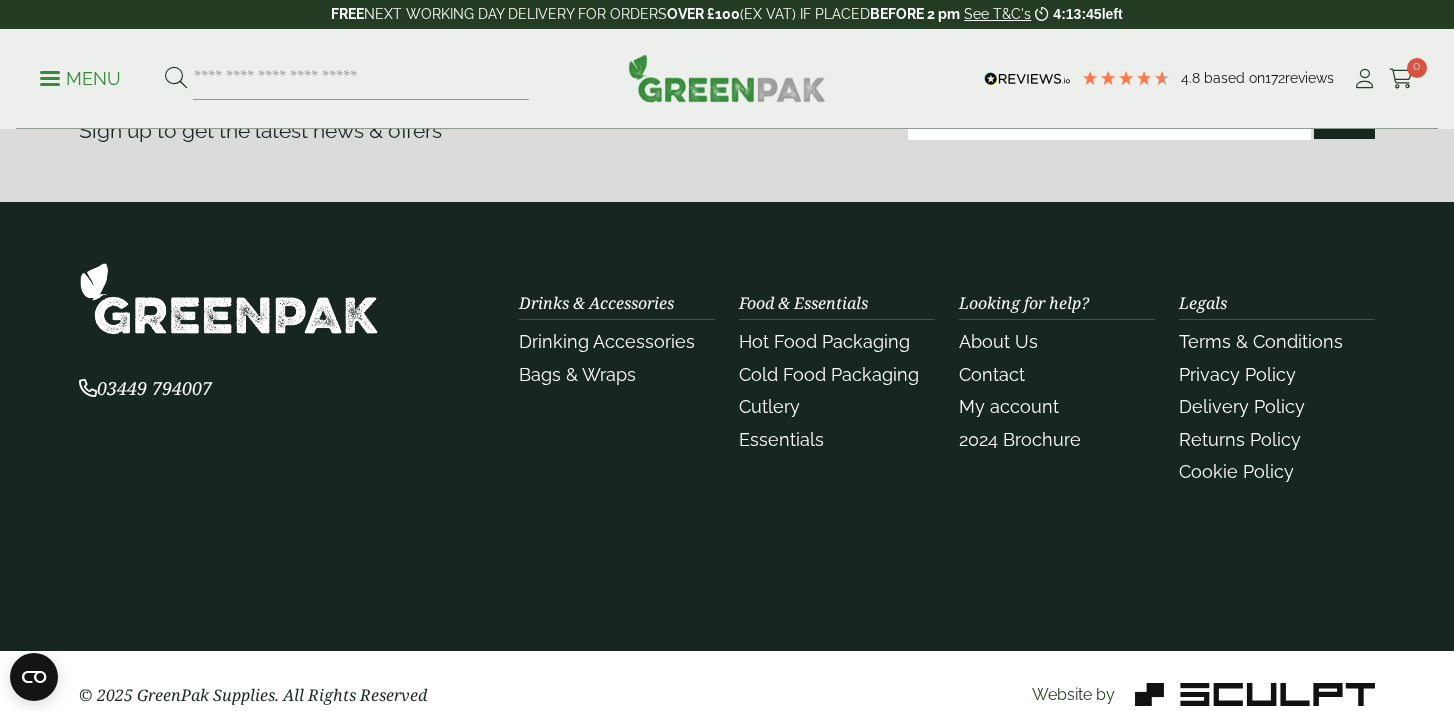 scroll, scrollTop: 2547, scrollLeft: 0, axis: vertical 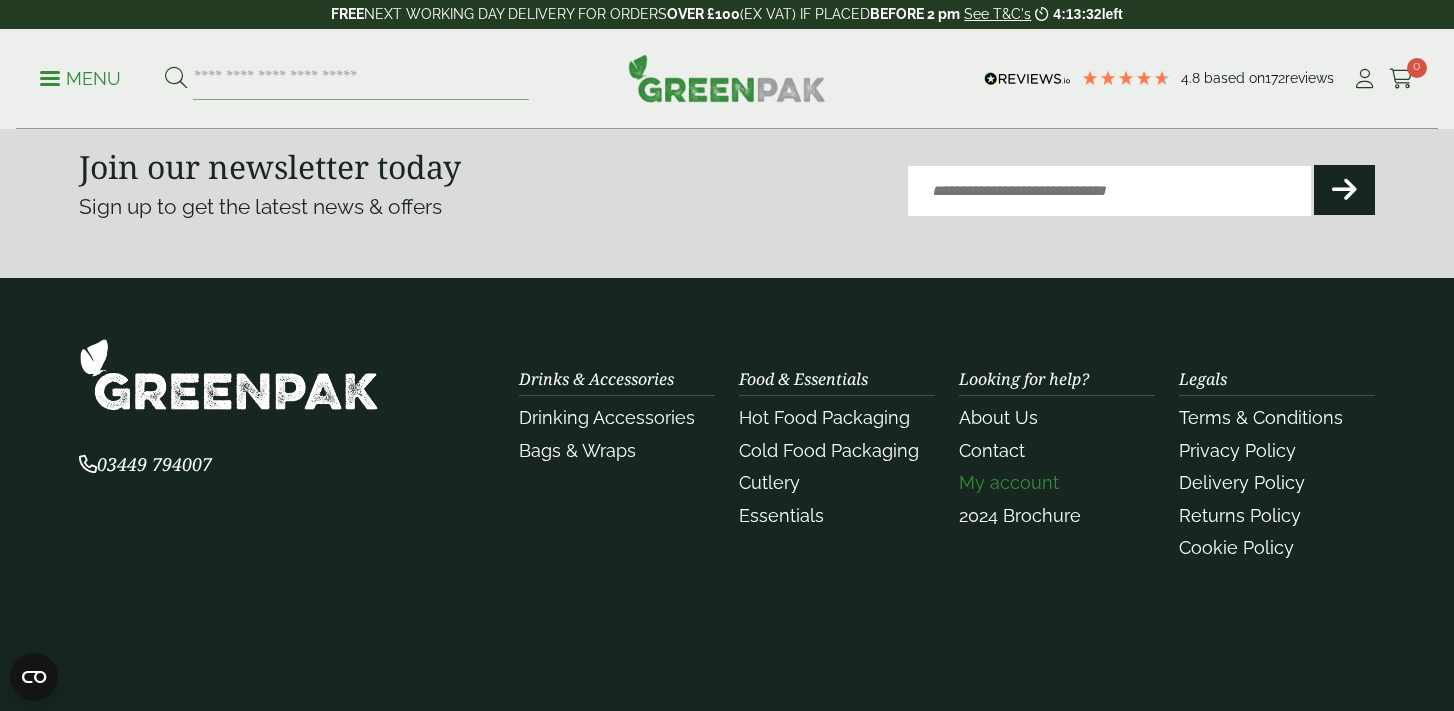 click on "My account" at bounding box center (1009, 482) 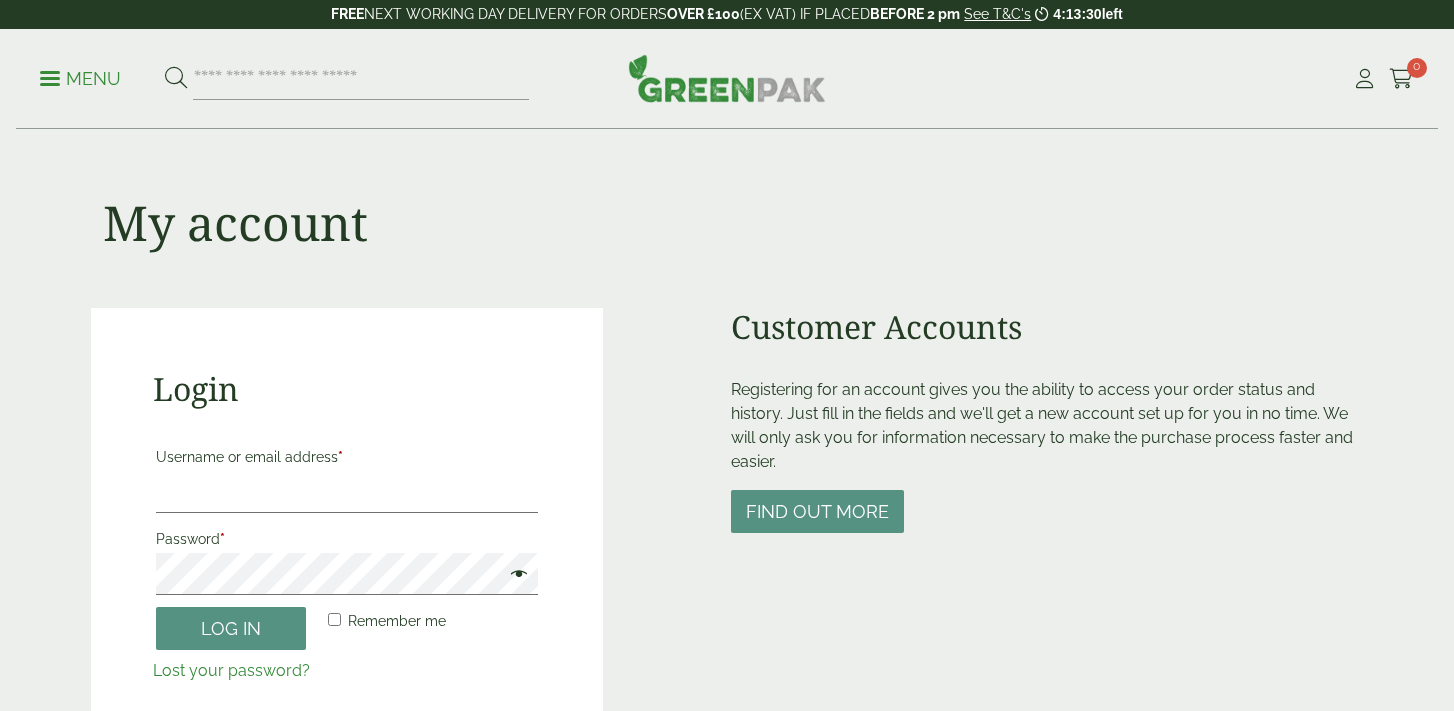 scroll, scrollTop: 0, scrollLeft: 0, axis: both 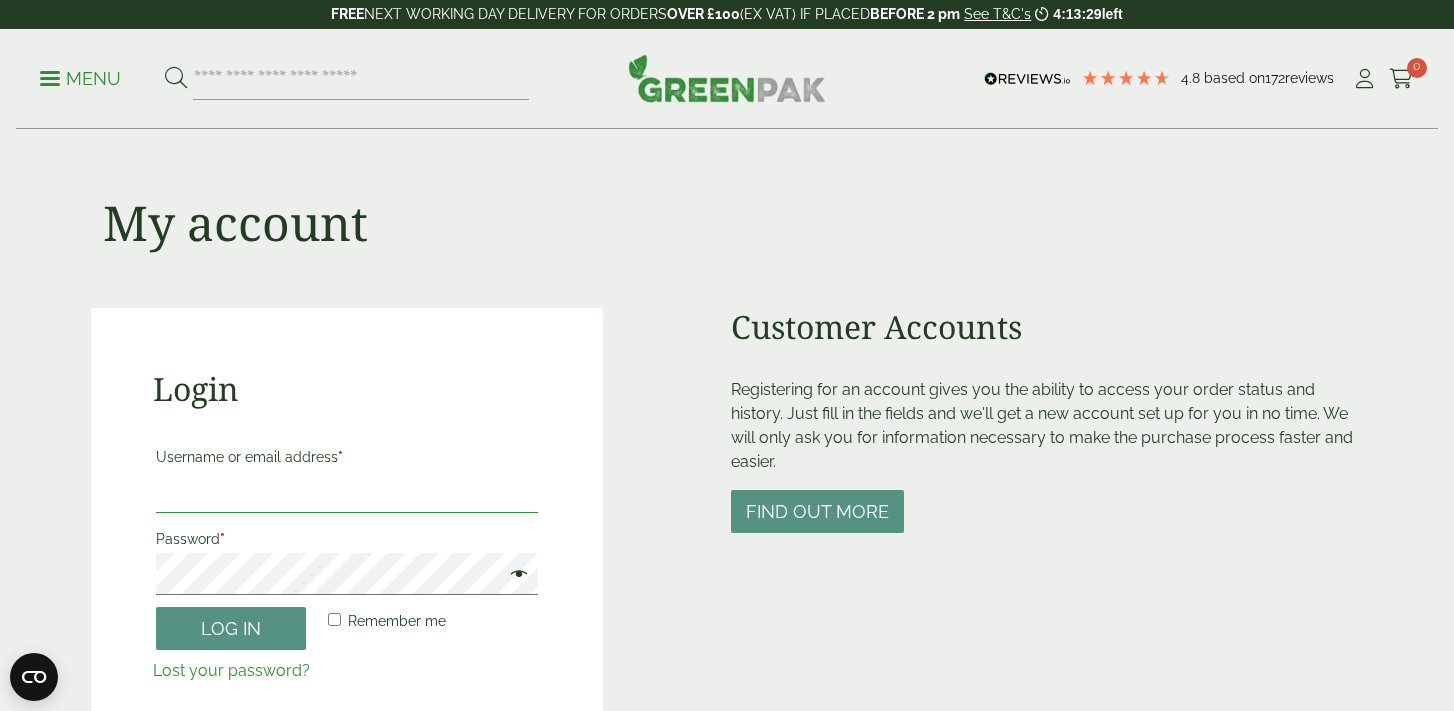 click on "Username or email address  *" at bounding box center (347, 492) 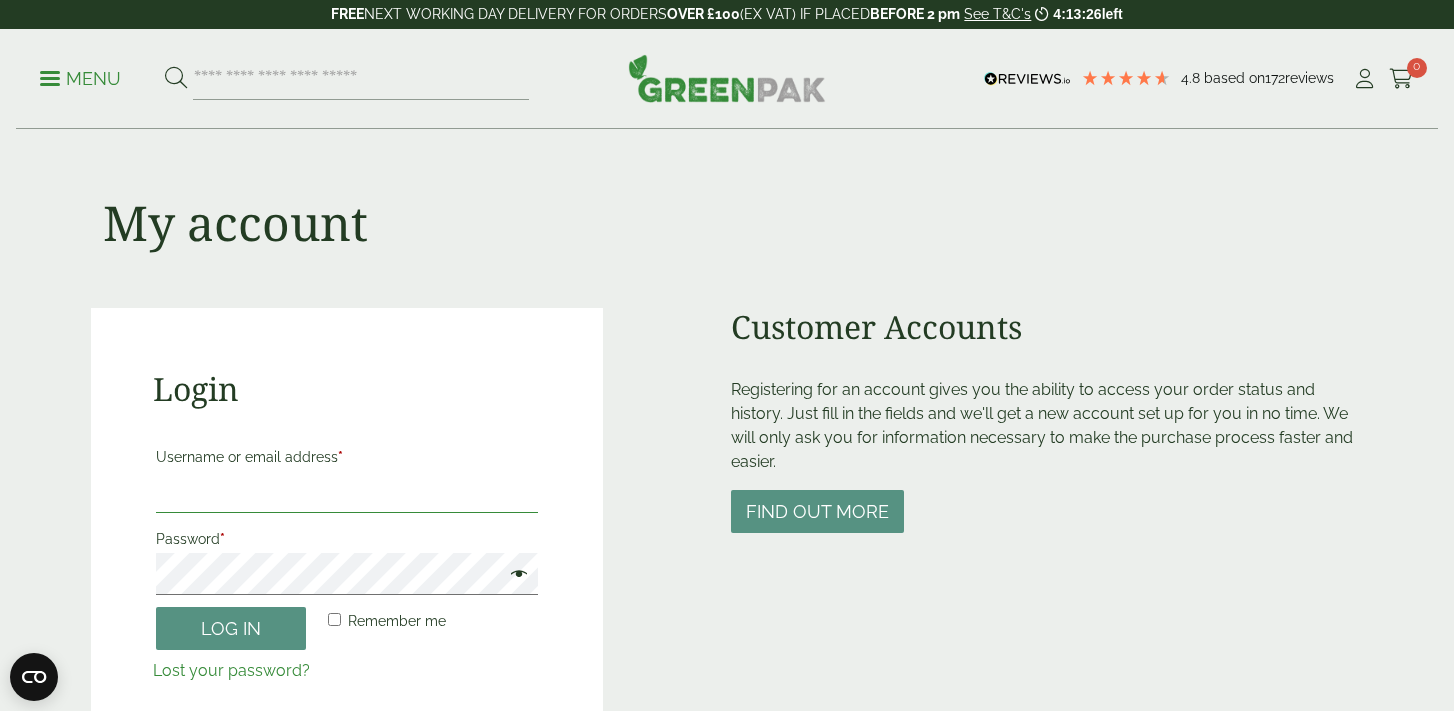 type on "**********" 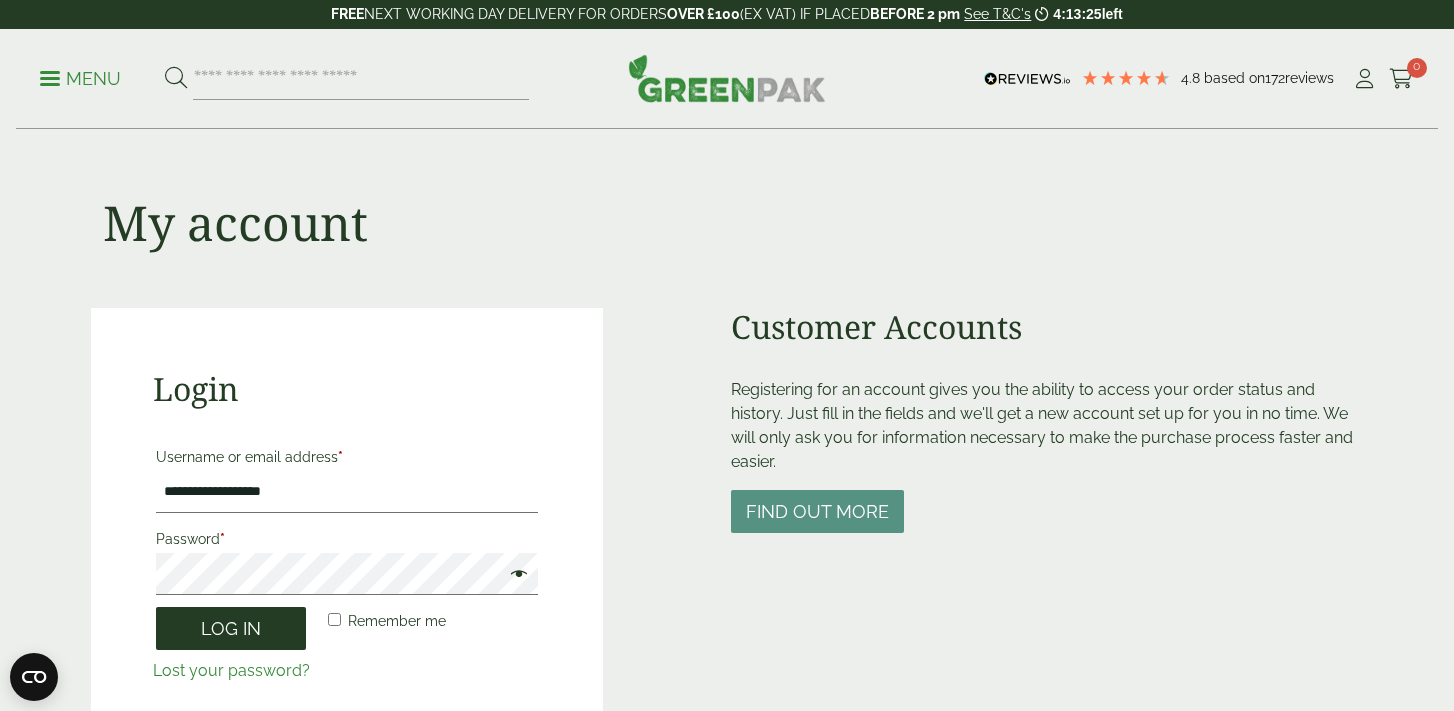 click on "Log in" at bounding box center (231, 628) 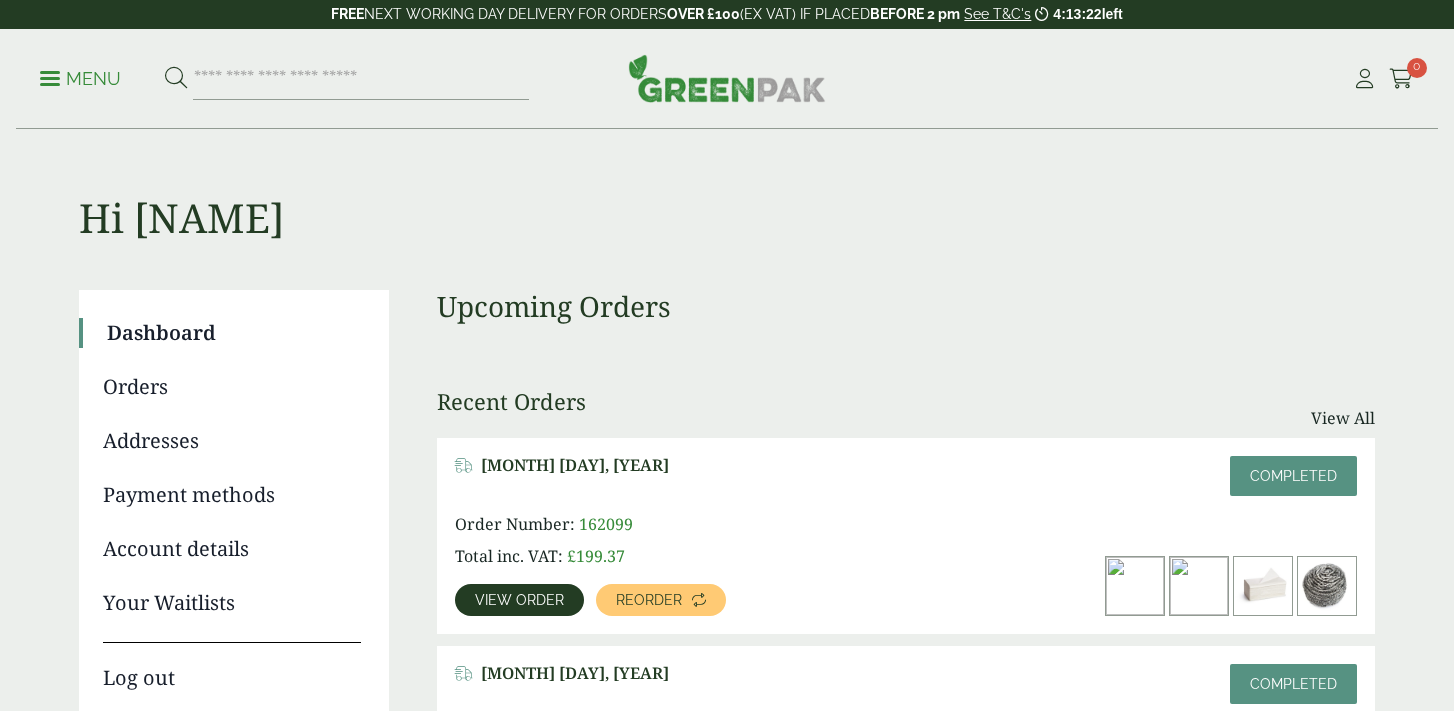 scroll, scrollTop: 0, scrollLeft: 0, axis: both 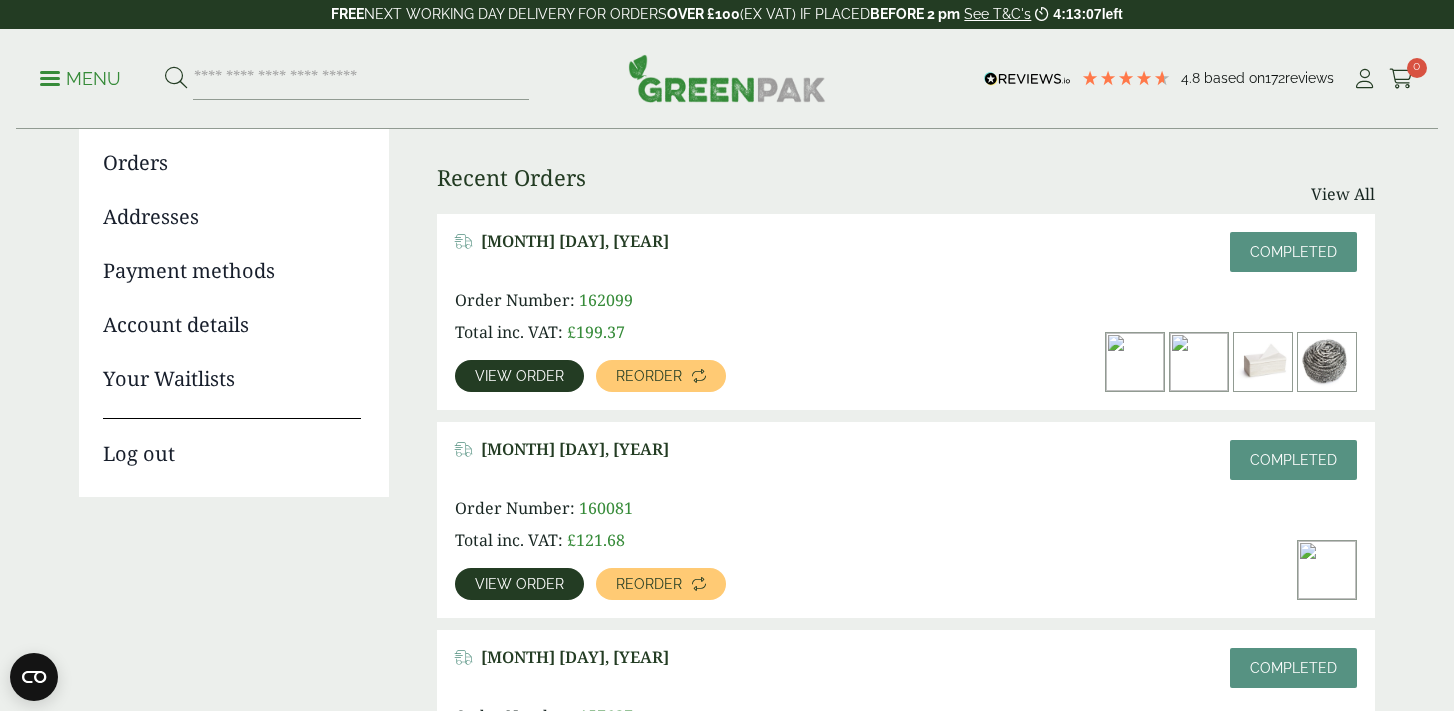 click on "View order" at bounding box center (519, 376) 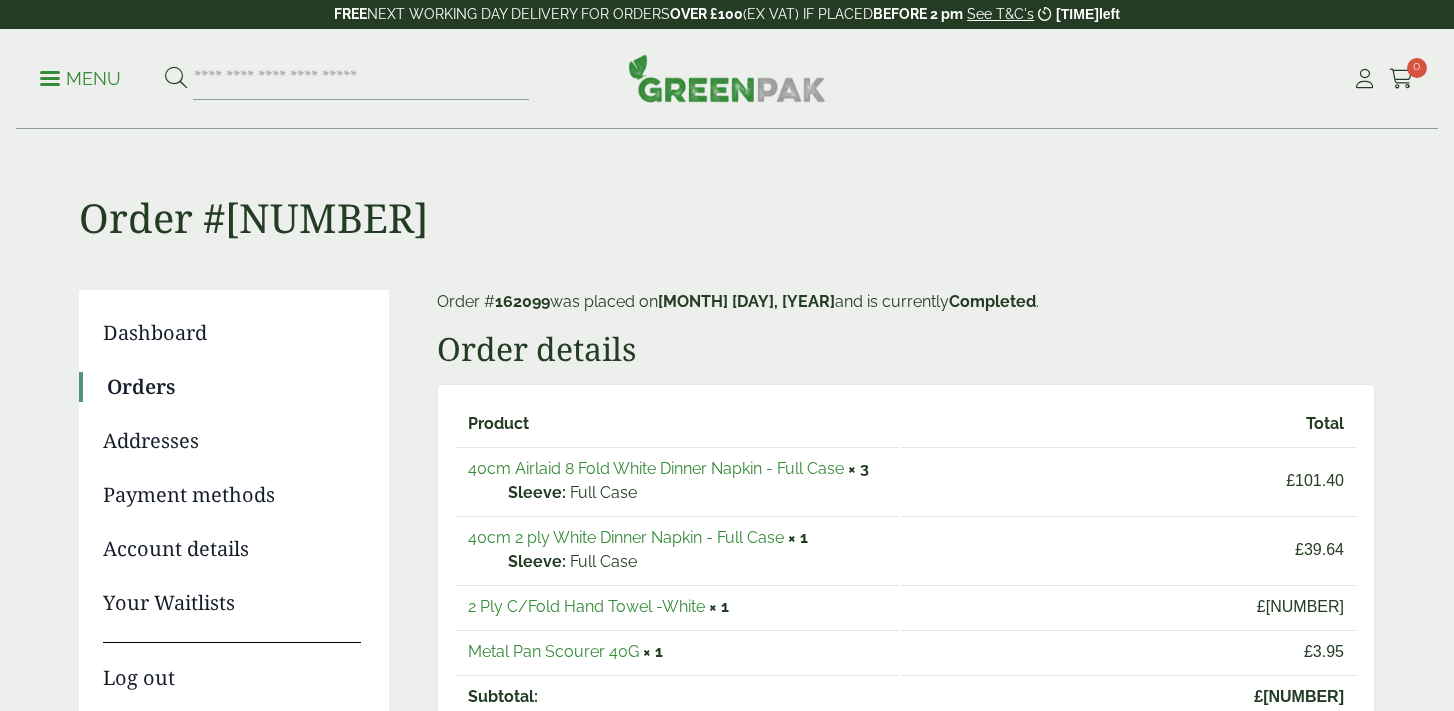 scroll, scrollTop: 0, scrollLeft: 0, axis: both 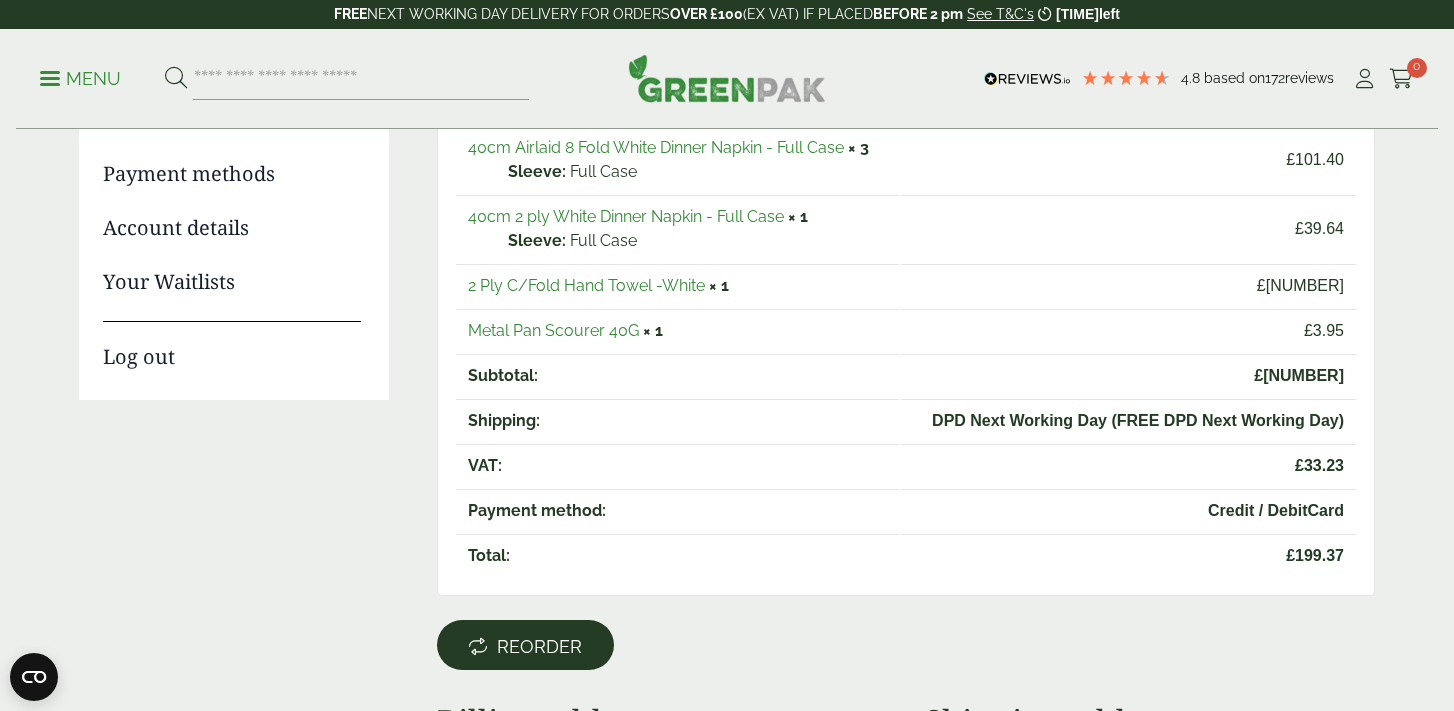 click on "Reorder" at bounding box center [539, 647] 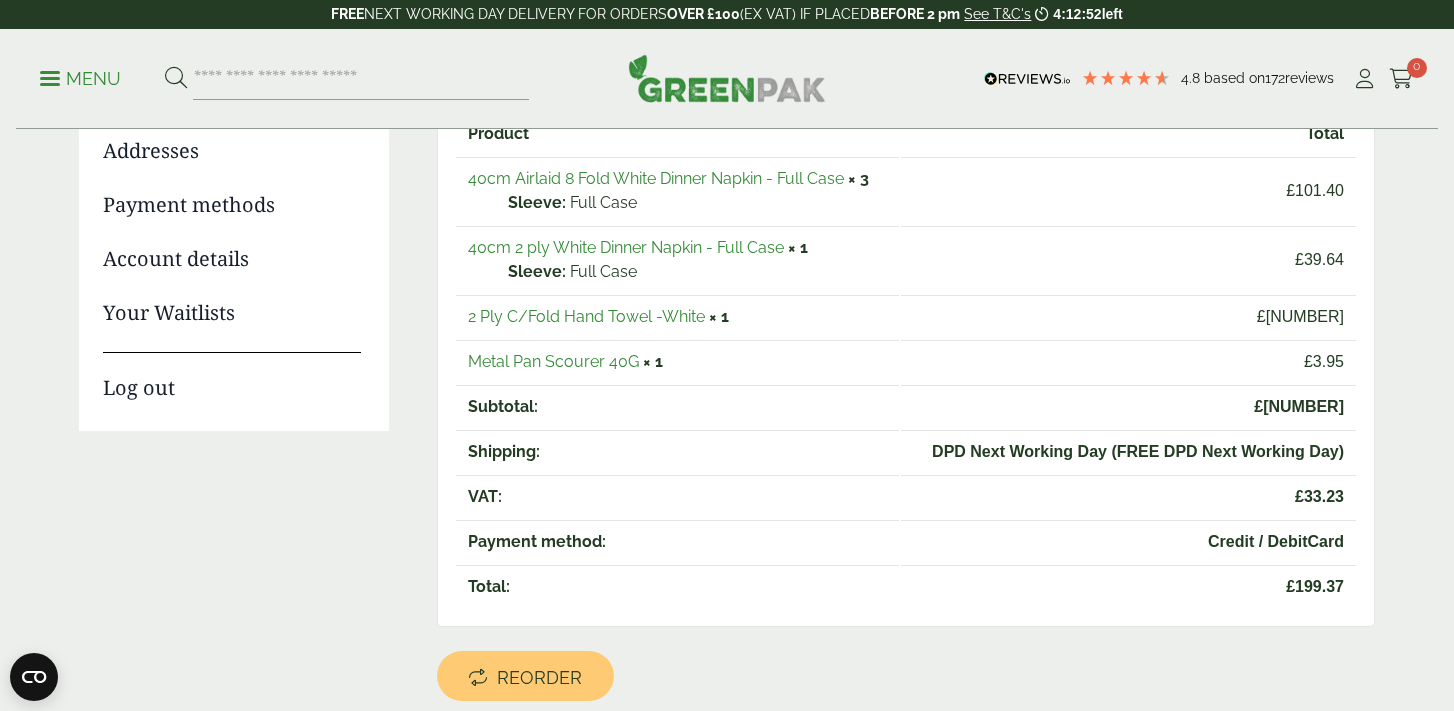 scroll, scrollTop: 448, scrollLeft: 0, axis: vertical 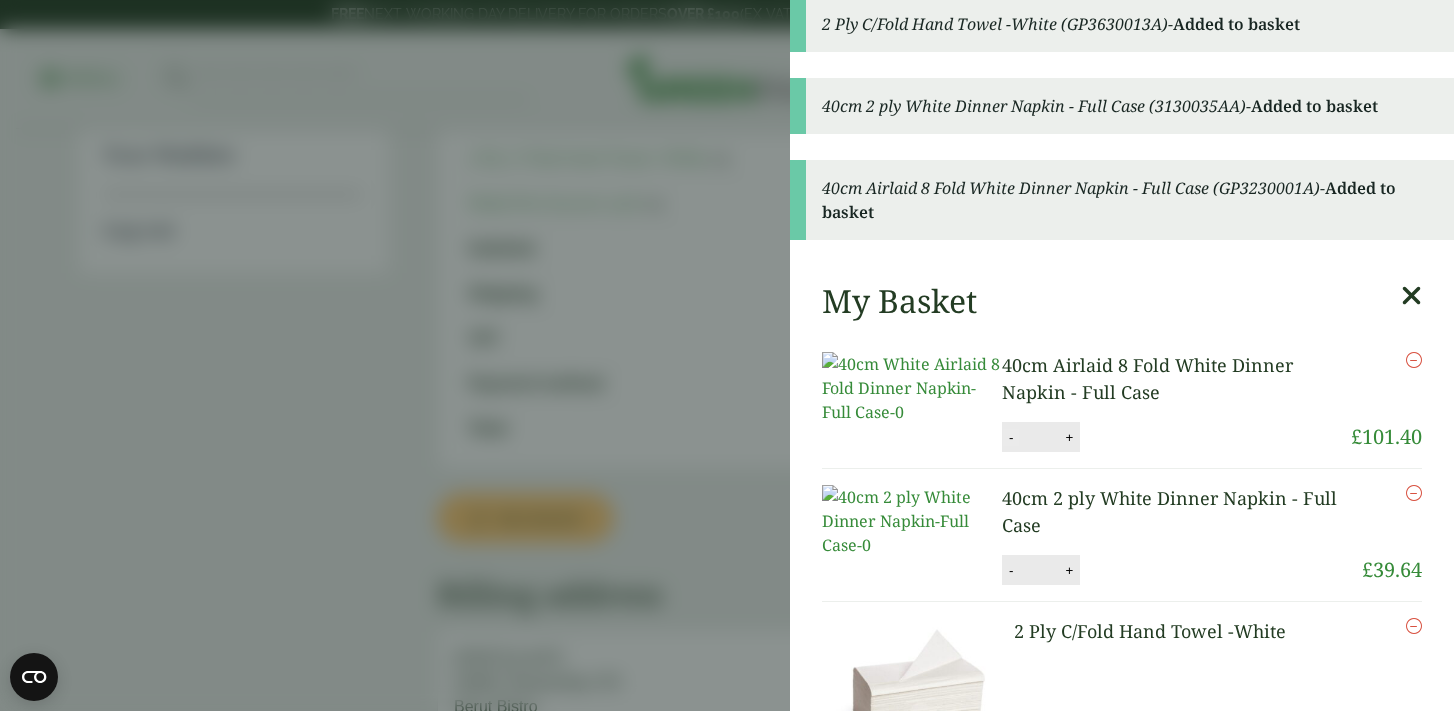 click on "-" at bounding box center (1011, 437) 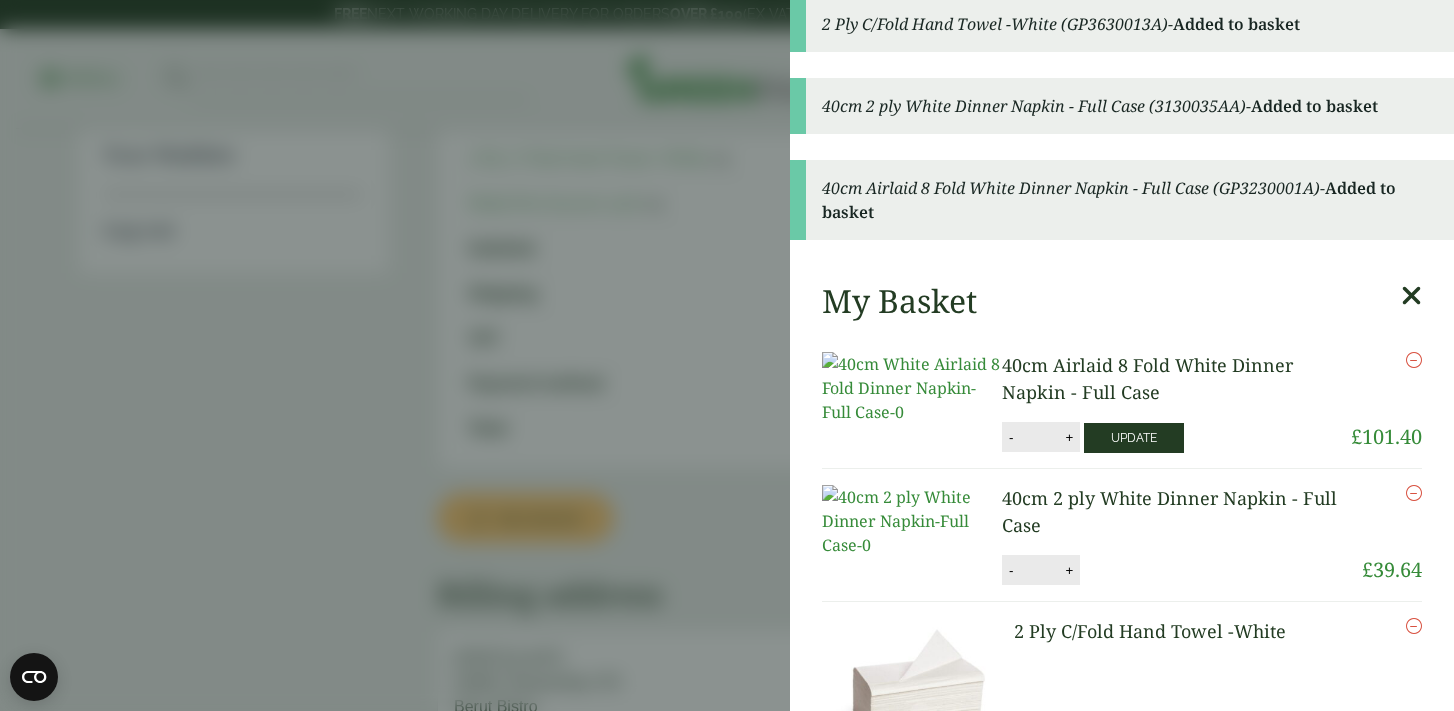 click on "Update" at bounding box center (1134, 438) 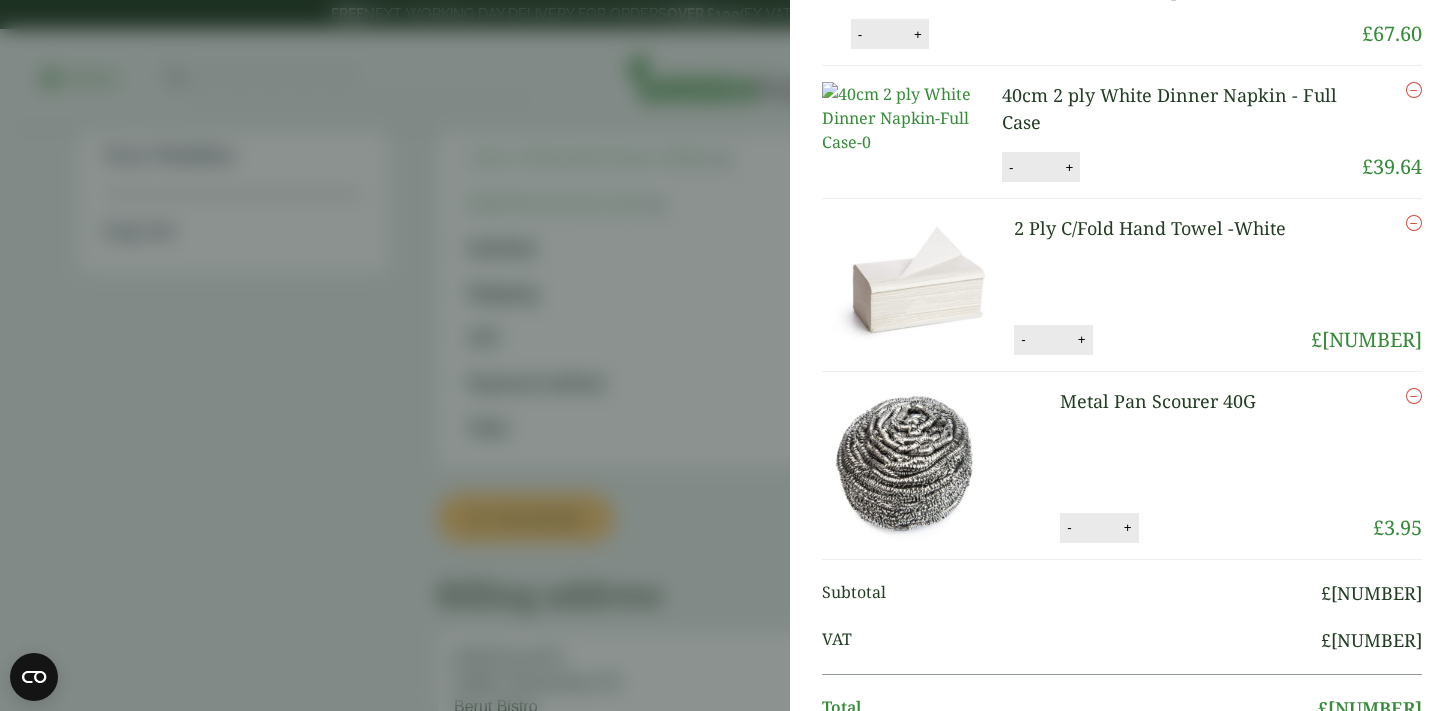 scroll, scrollTop: 110, scrollLeft: 0, axis: vertical 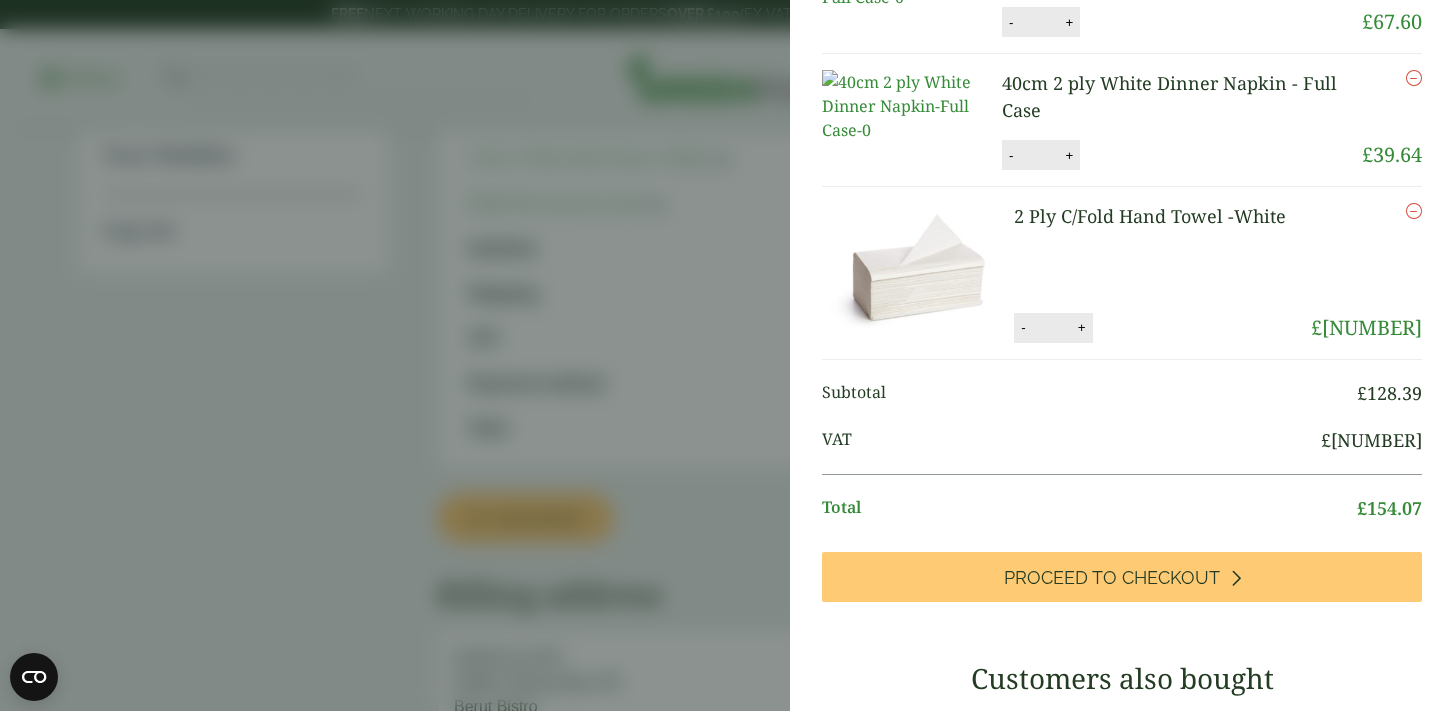 click at bounding box center [1414, 211] 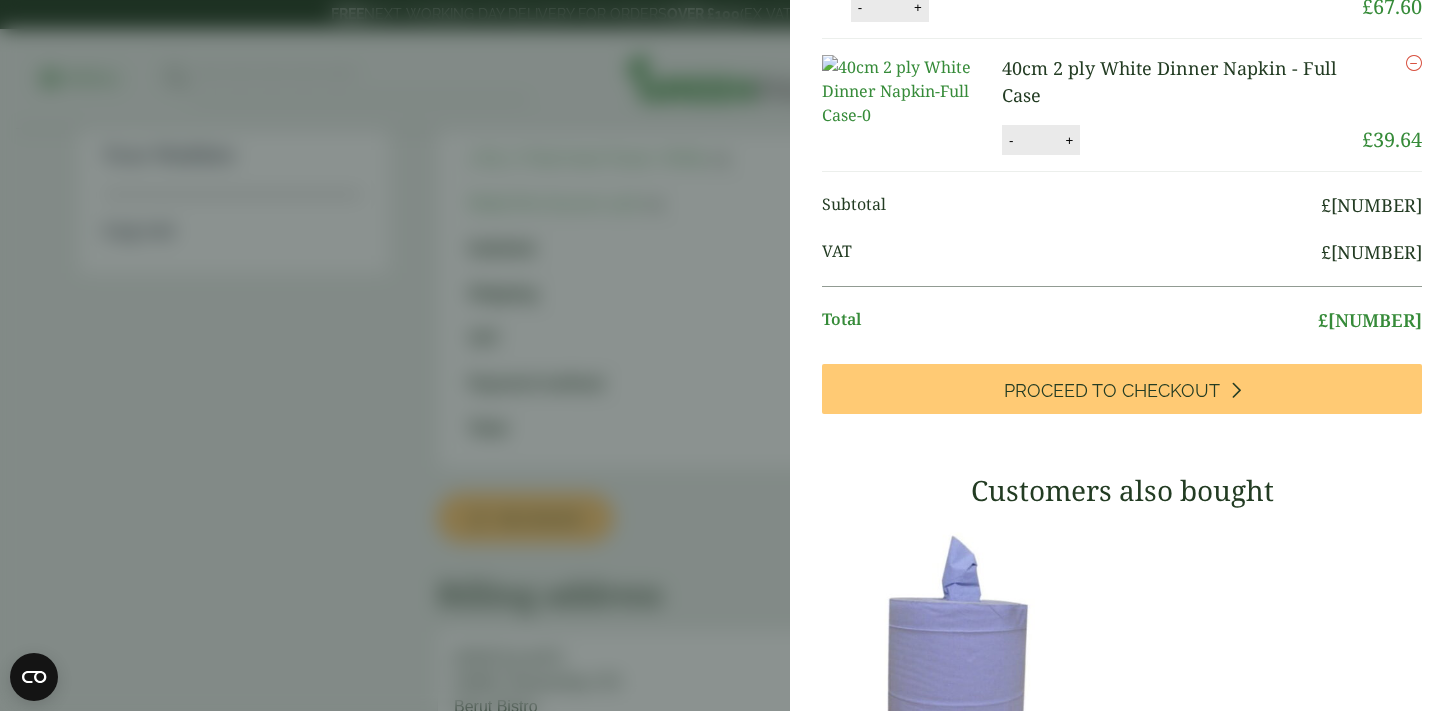 scroll, scrollTop: 231, scrollLeft: 0, axis: vertical 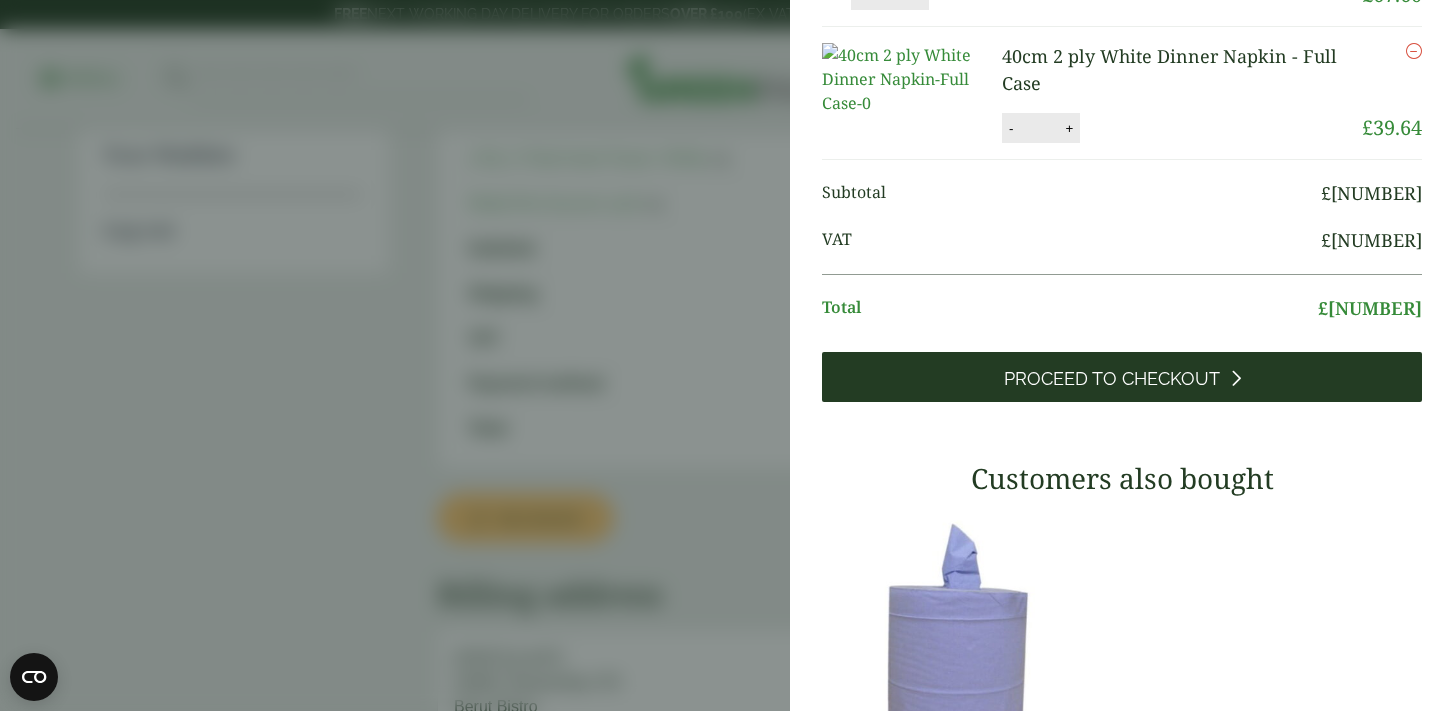 click on "Proceed to Checkout" at bounding box center [1122, 377] 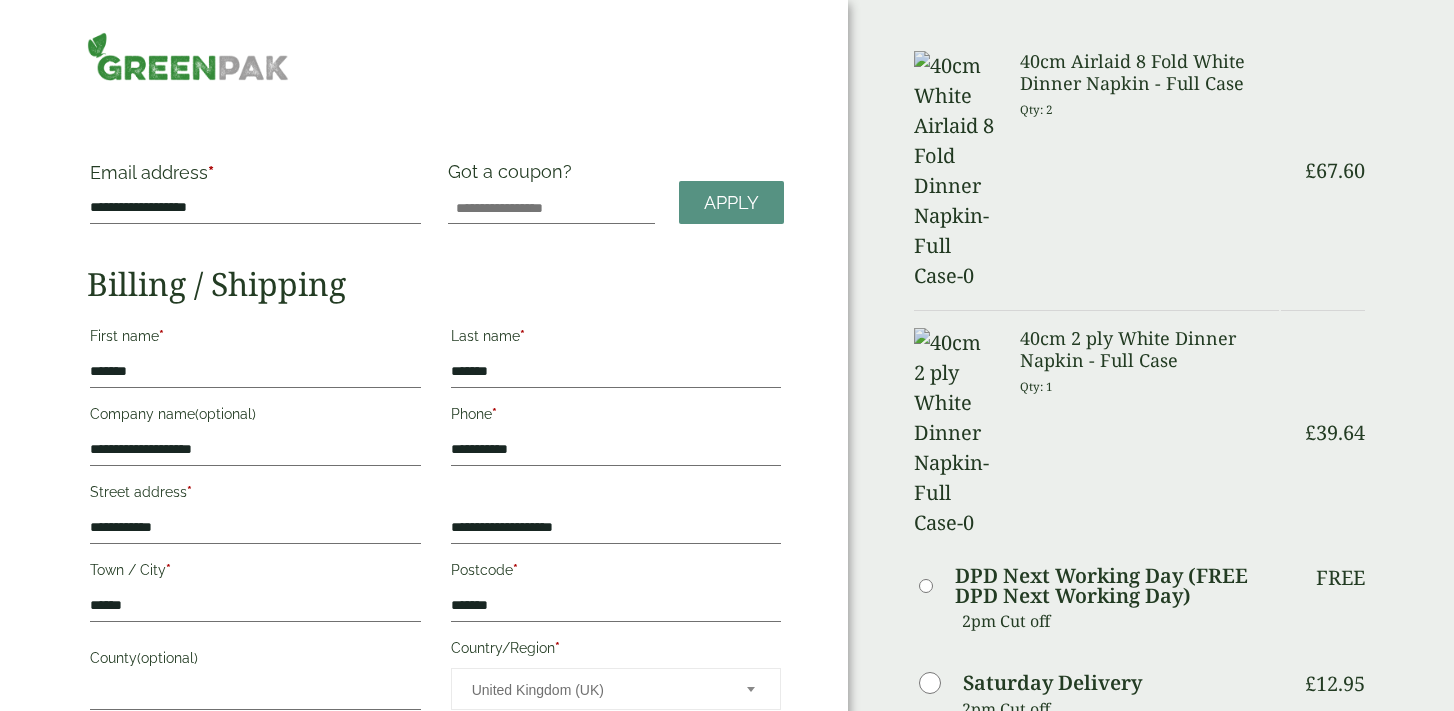 scroll, scrollTop: 0, scrollLeft: 0, axis: both 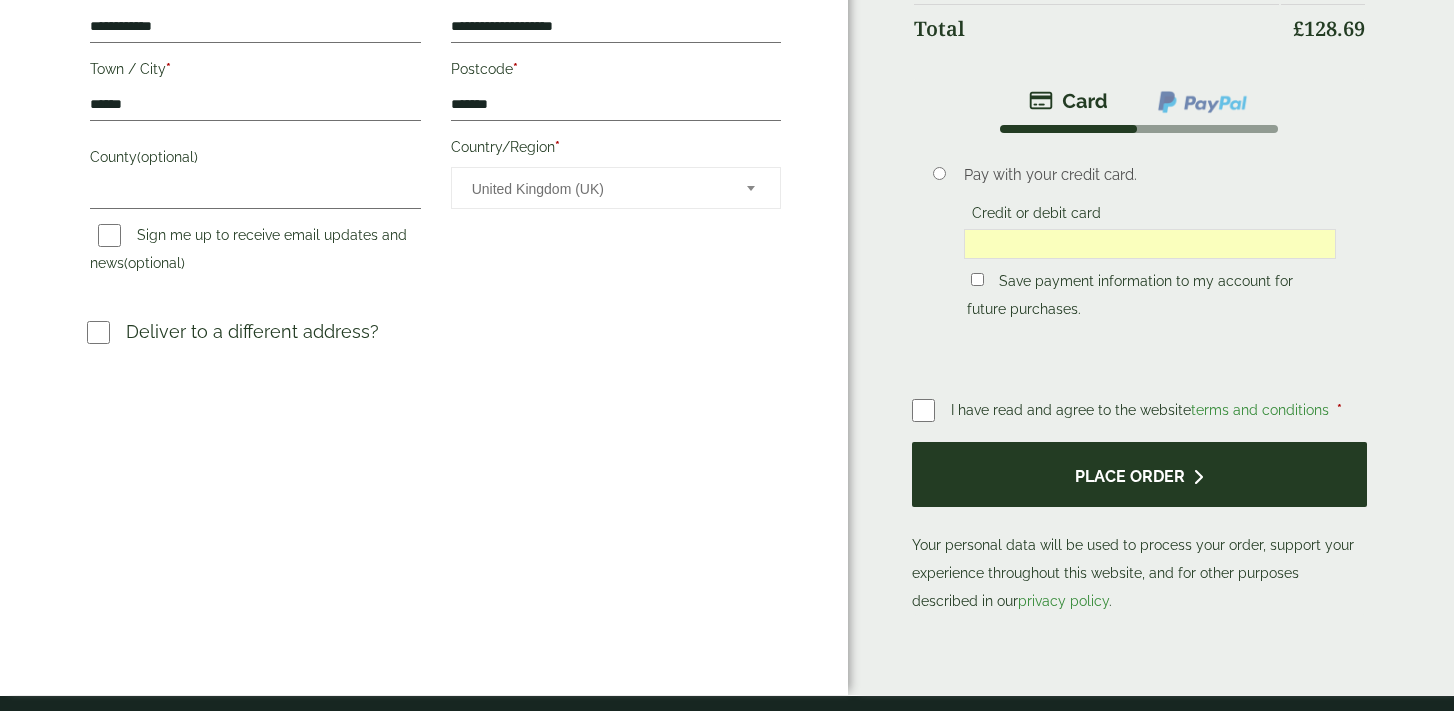 click on "Place order" at bounding box center (1139, 474) 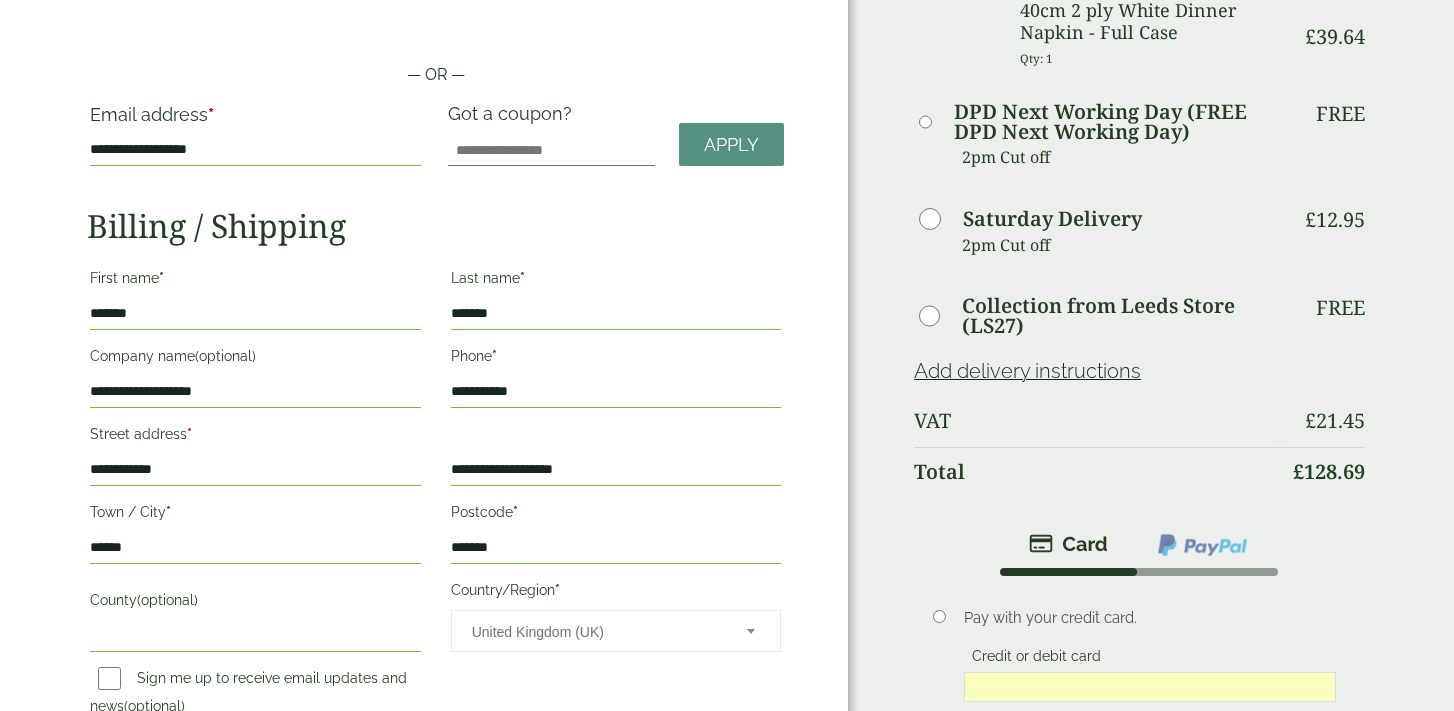 scroll, scrollTop: 631, scrollLeft: 0, axis: vertical 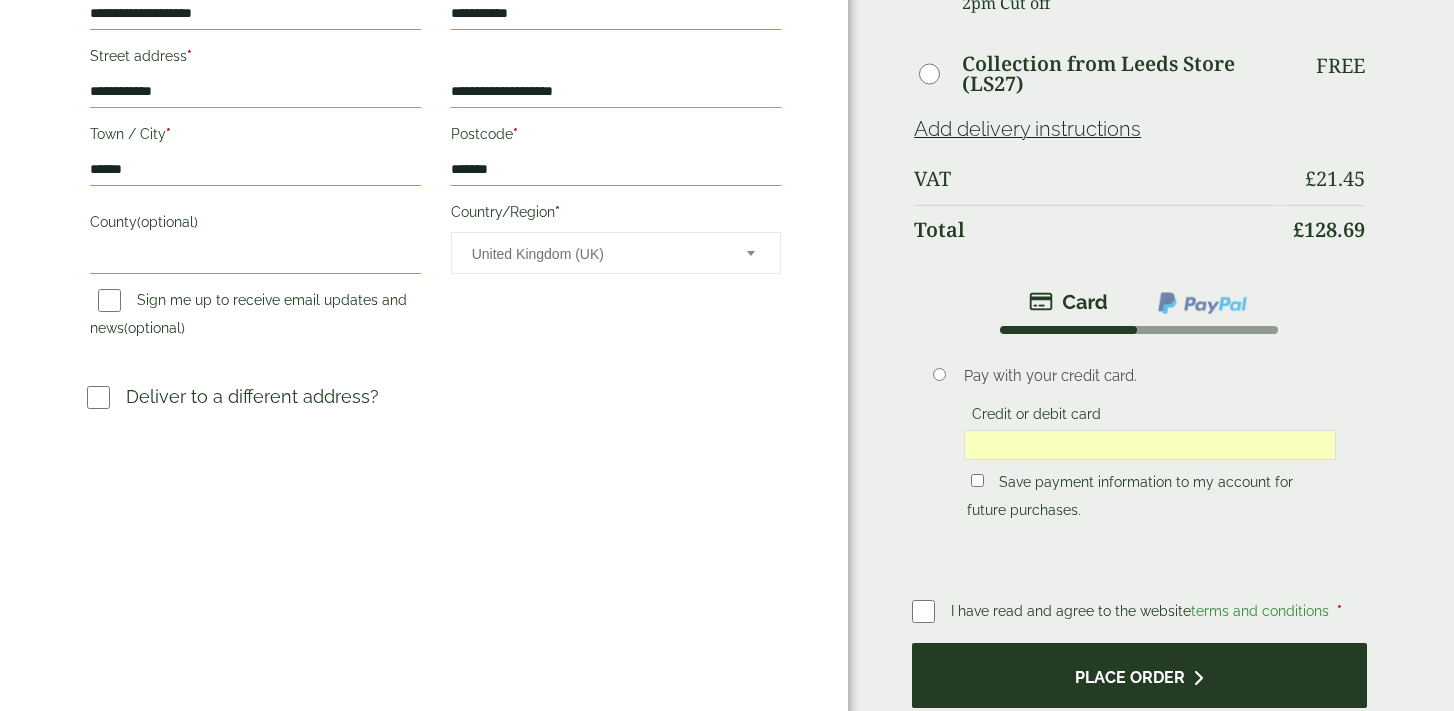 click on "Place order" at bounding box center (1139, 675) 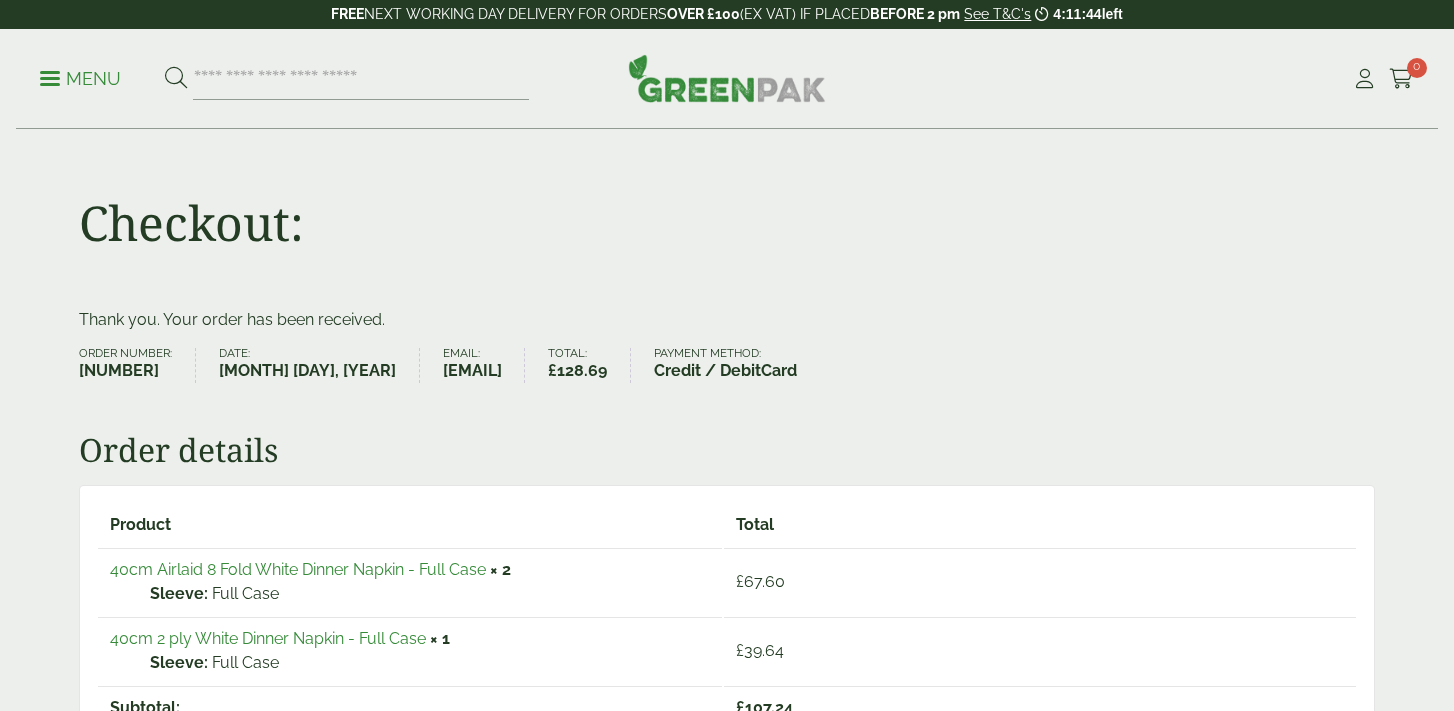 scroll, scrollTop: 0, scrollLeft: 0, axis: both 